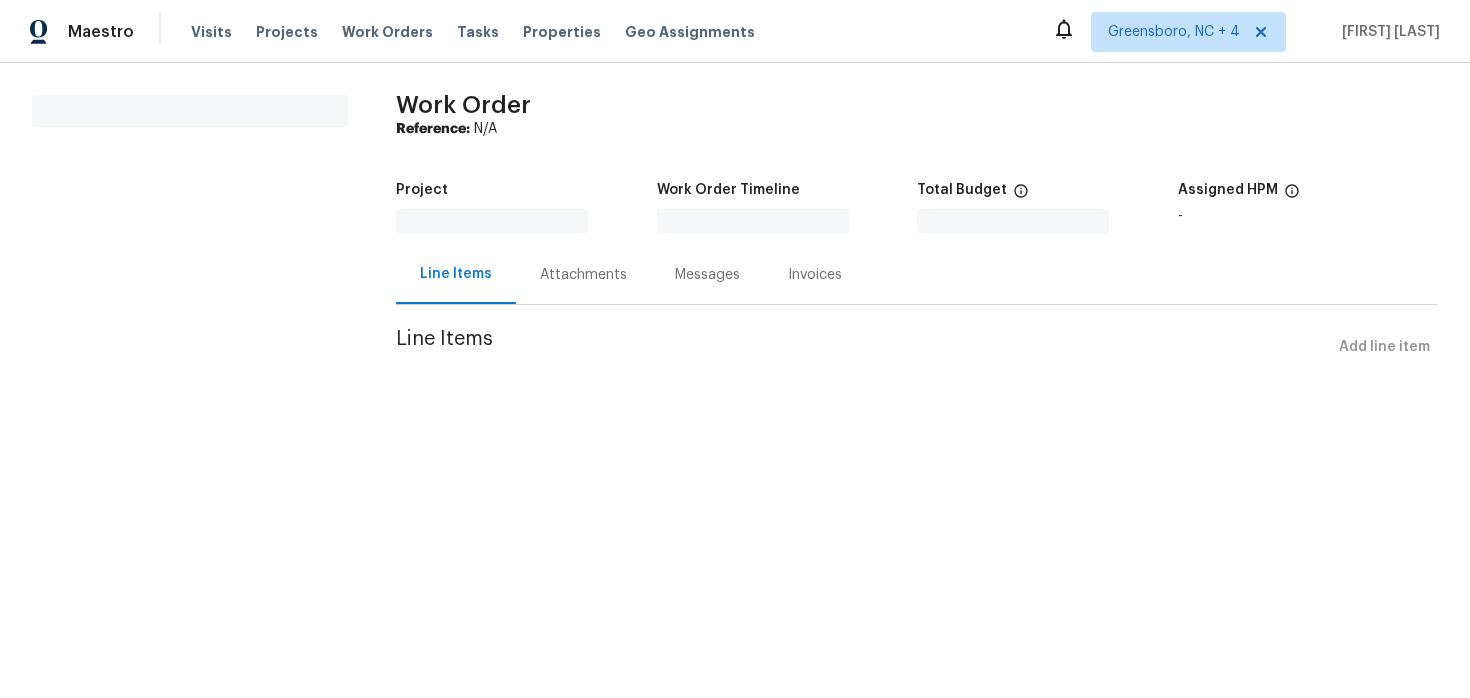 scroll, scrollTop: 0, scrollLeft: 0, axis: both 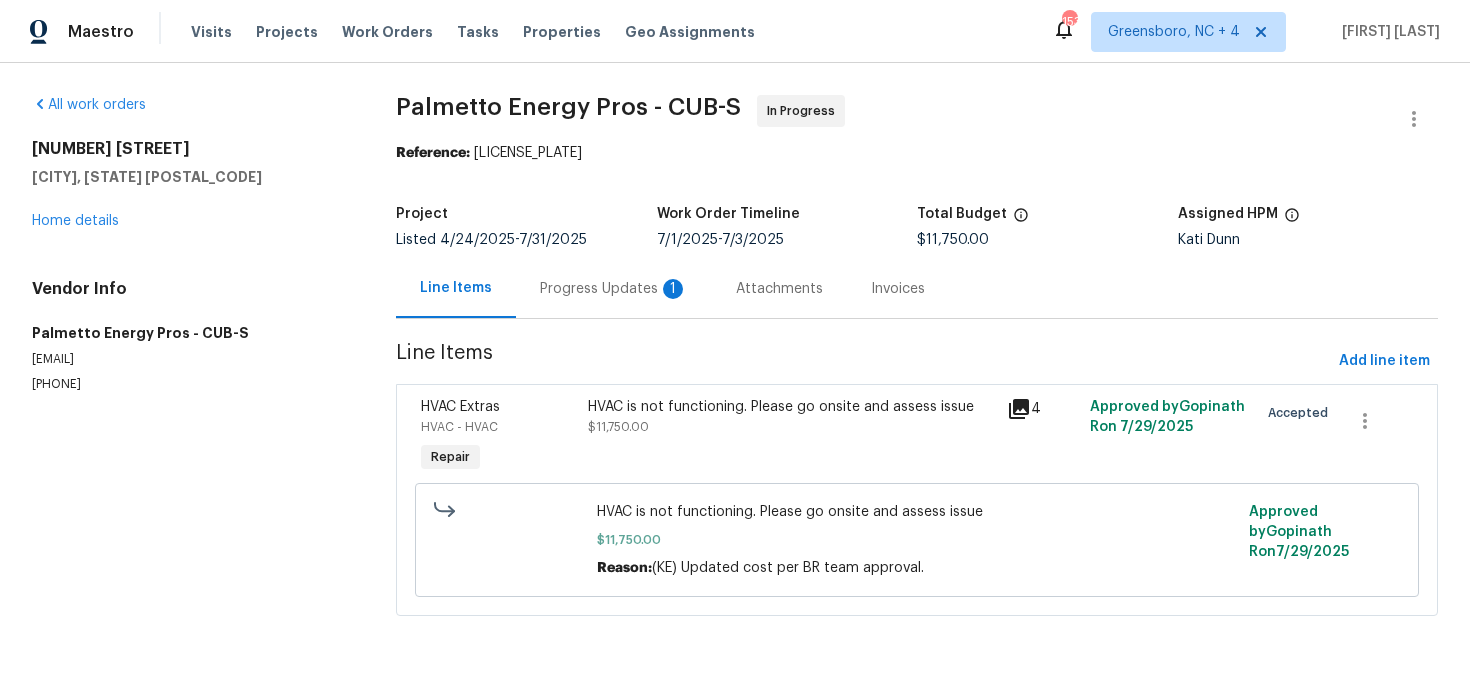 click on "Progress Updates 1" at bounding box center [614, 288] 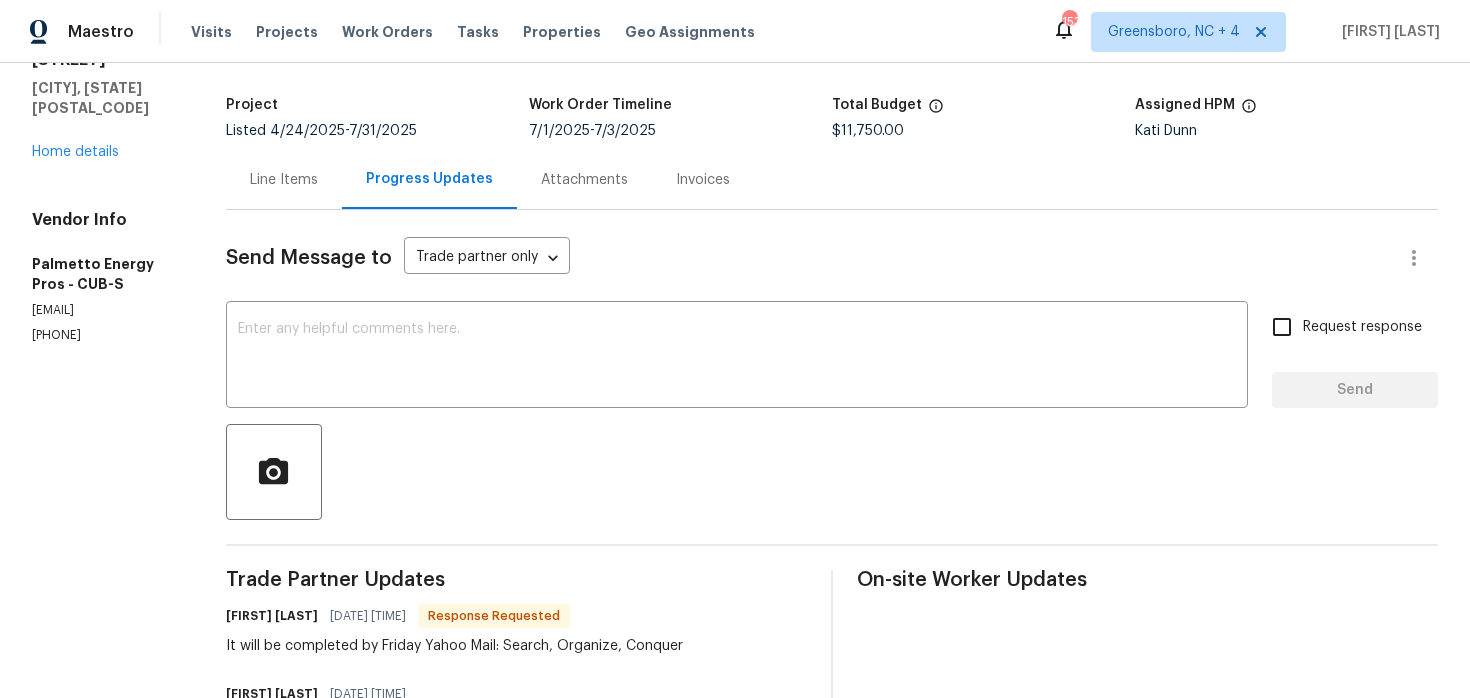 scroll, scrollTop: 24, scrollLeft: 0, axis: vertical 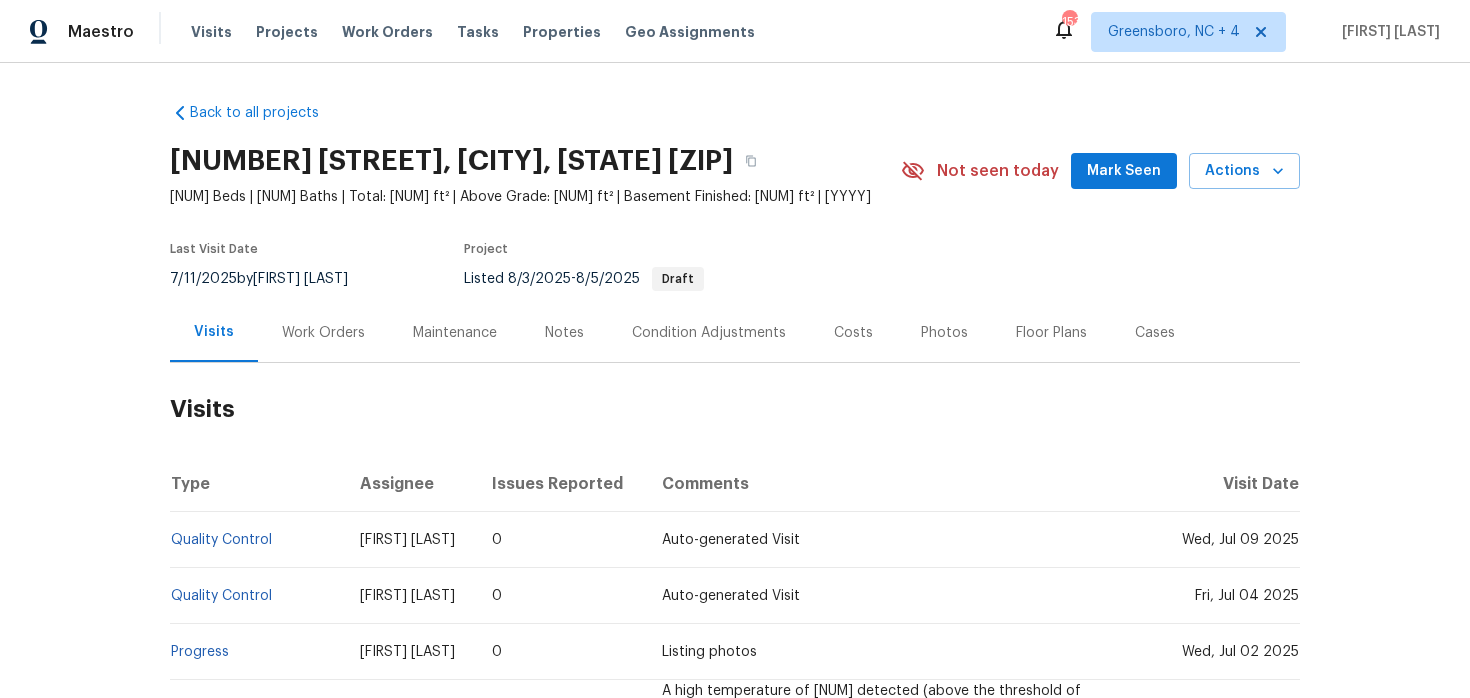 click on "Work Orders" at bounding box center (323, 332) 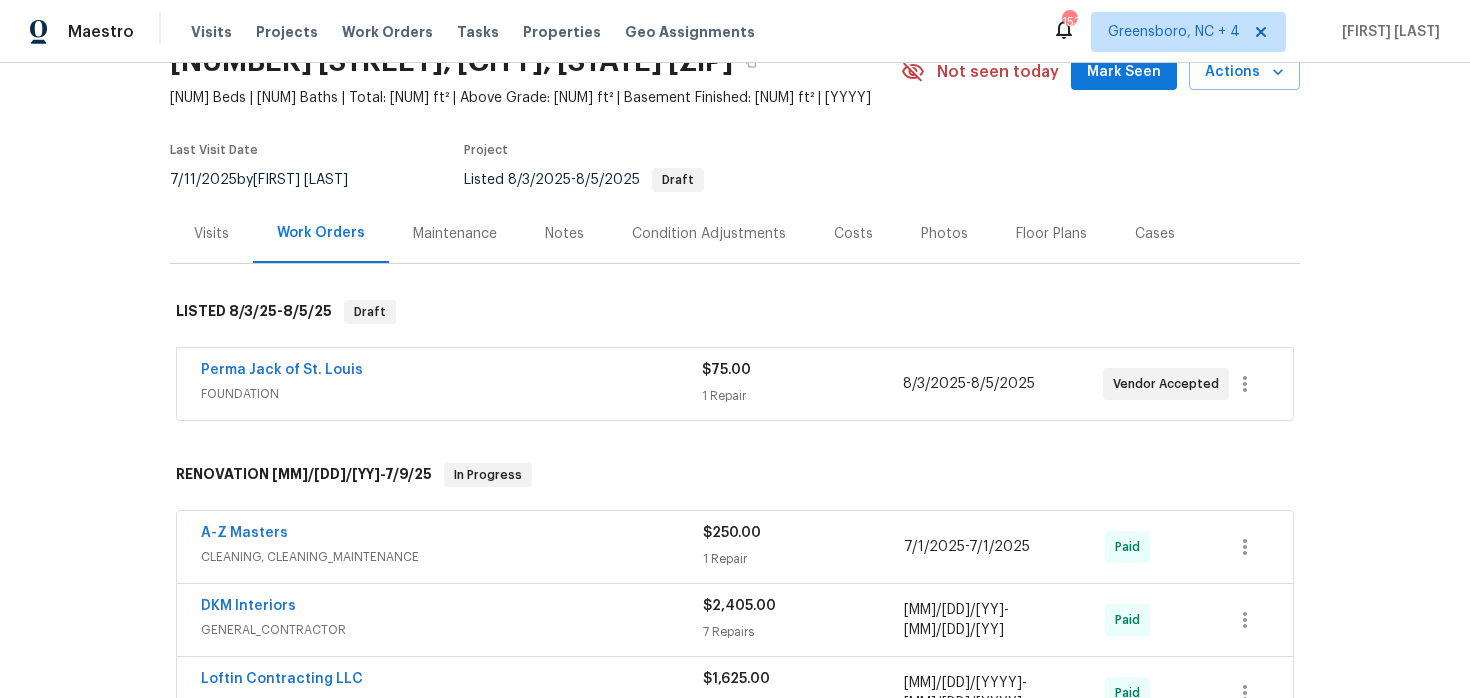 scroll, scrollTop: 167, scrollLeft: 0, axis: vertical 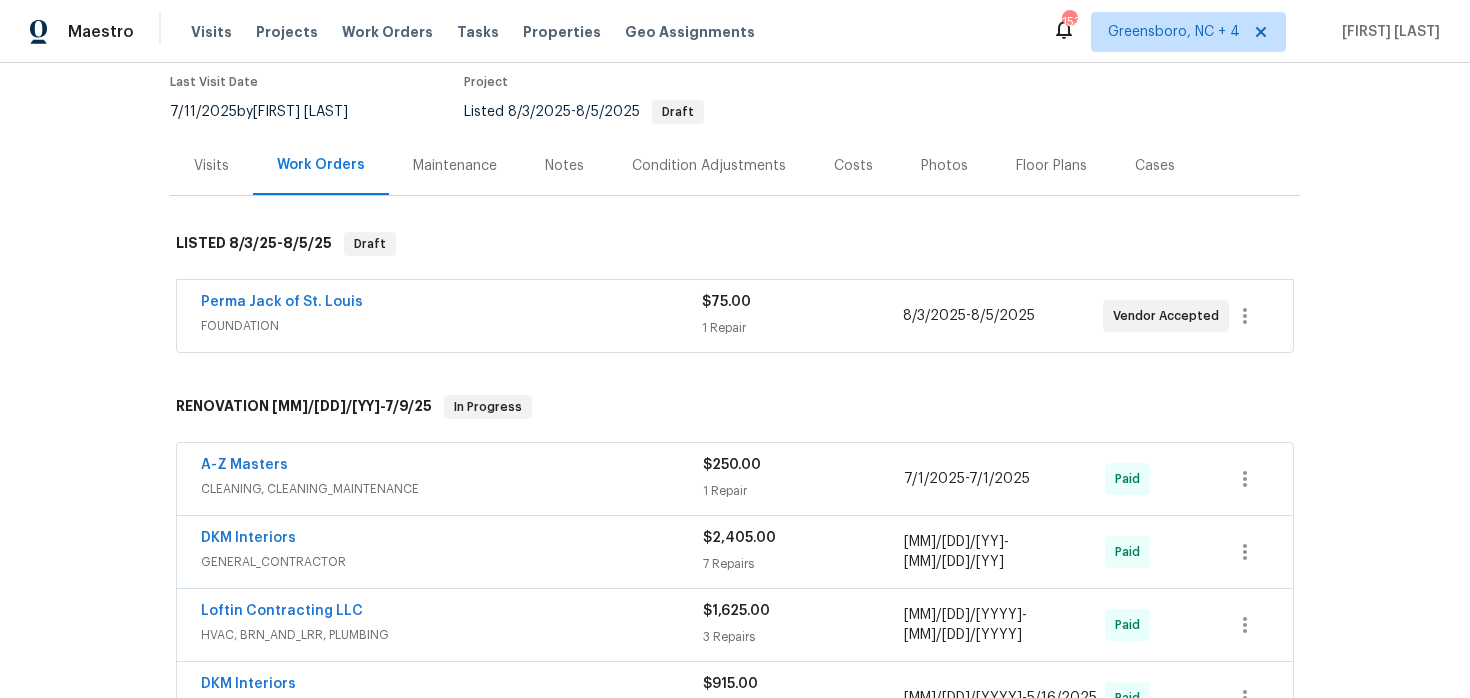 click on "Perma Jack of St. Louis" at bounding box center [451, 304] 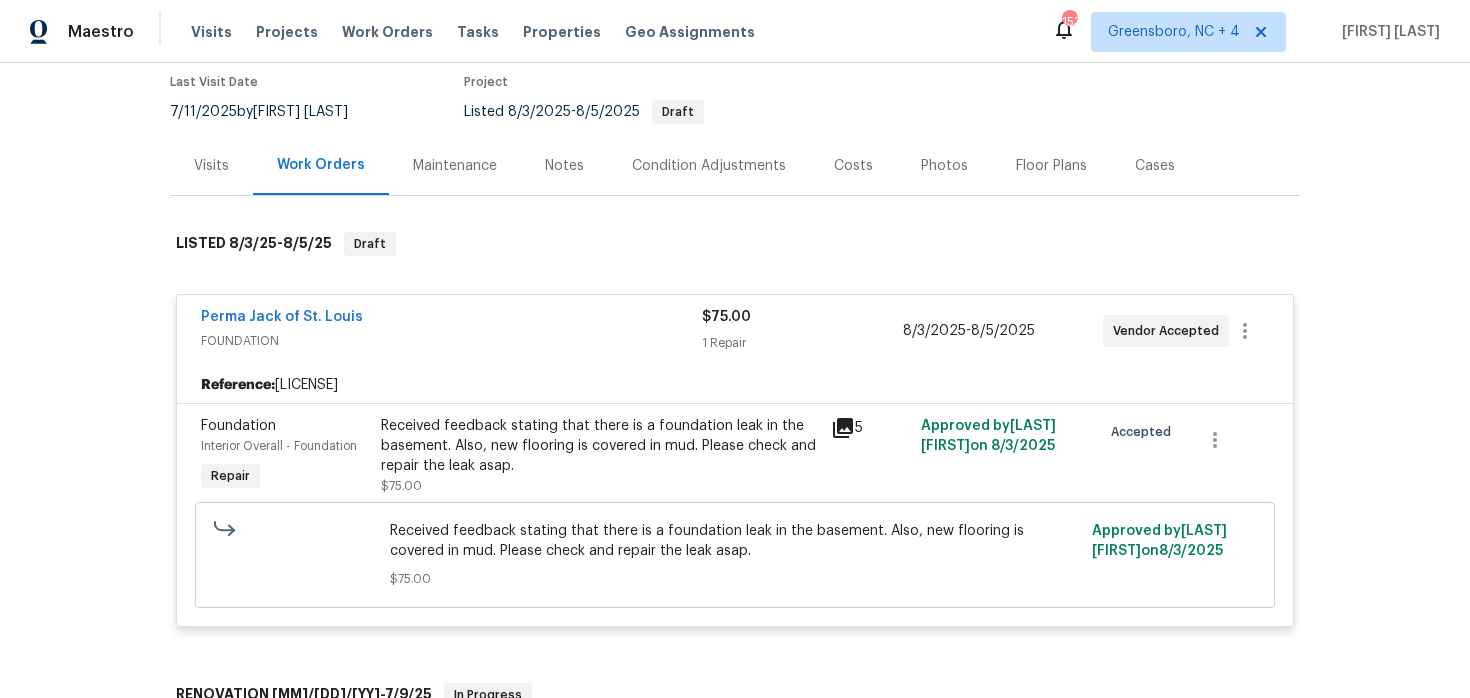 click on "Perma Jack of St. Louis" at bounding box center [282, 317] 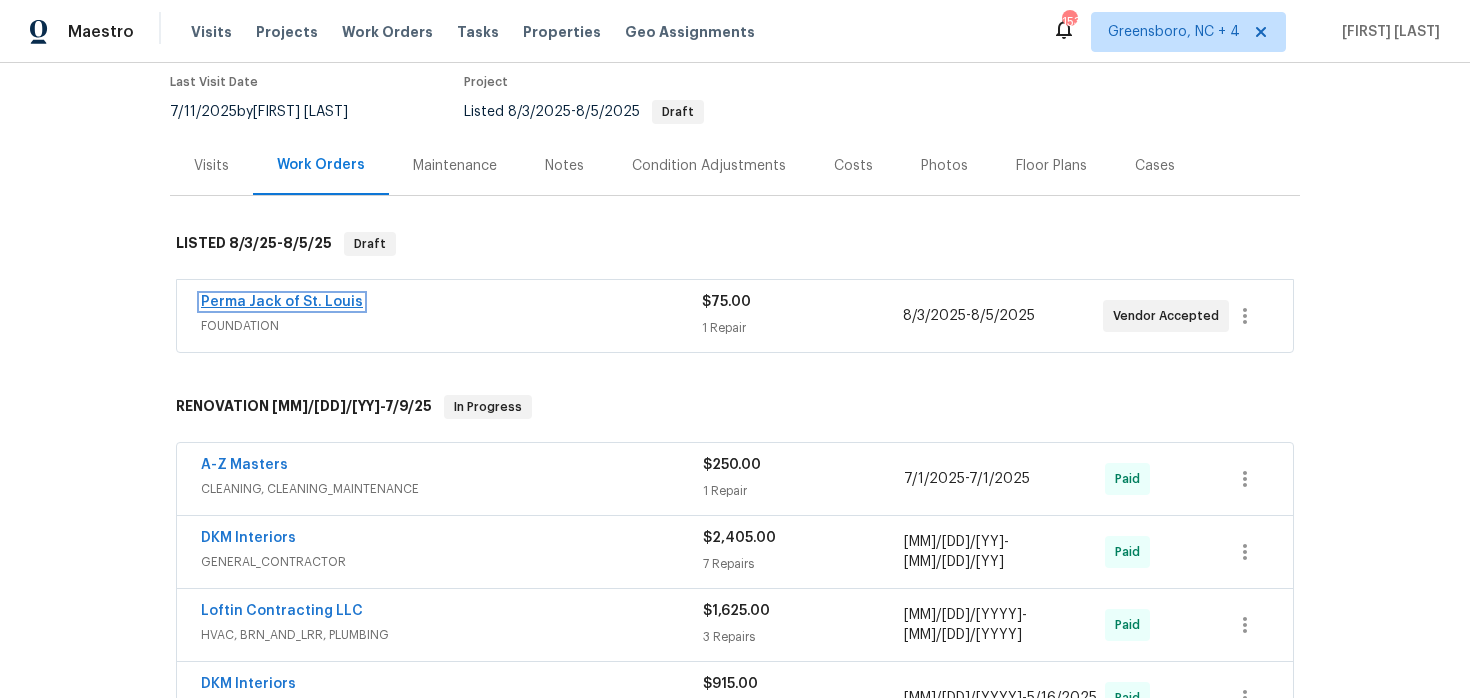 click on "Perma Jack of St. Louis" at bounding box center [282, 302] 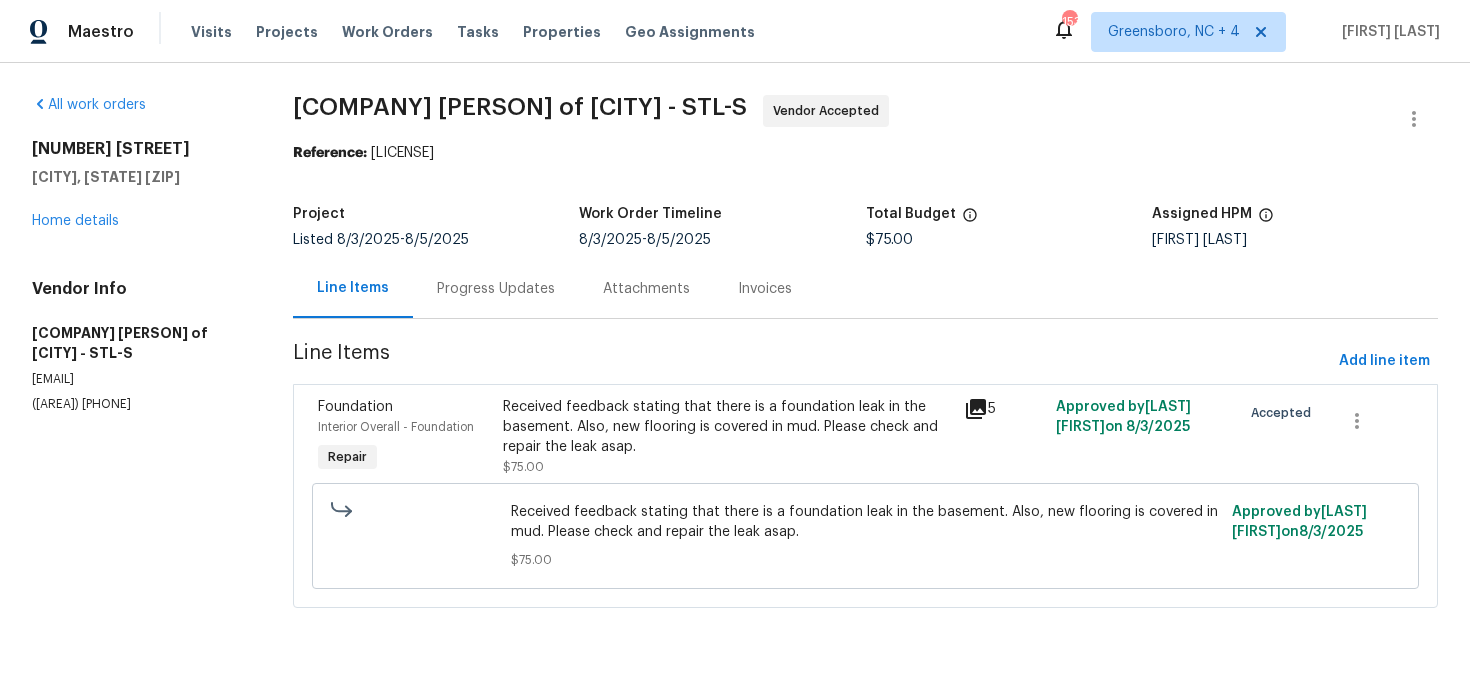 click on "Progress Updates" at bounding box center (496, 289) 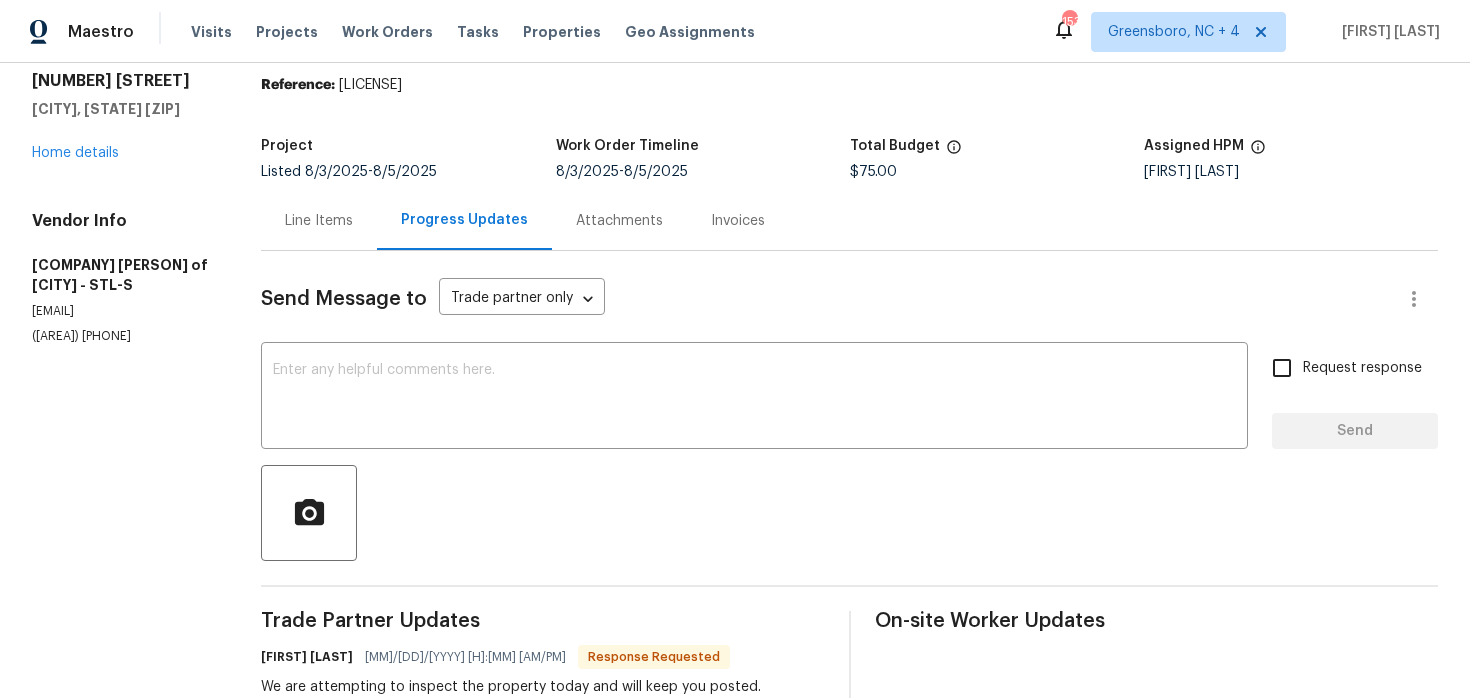scroll, scrollTop: 261, scrollLeft: 0, axis: vertical 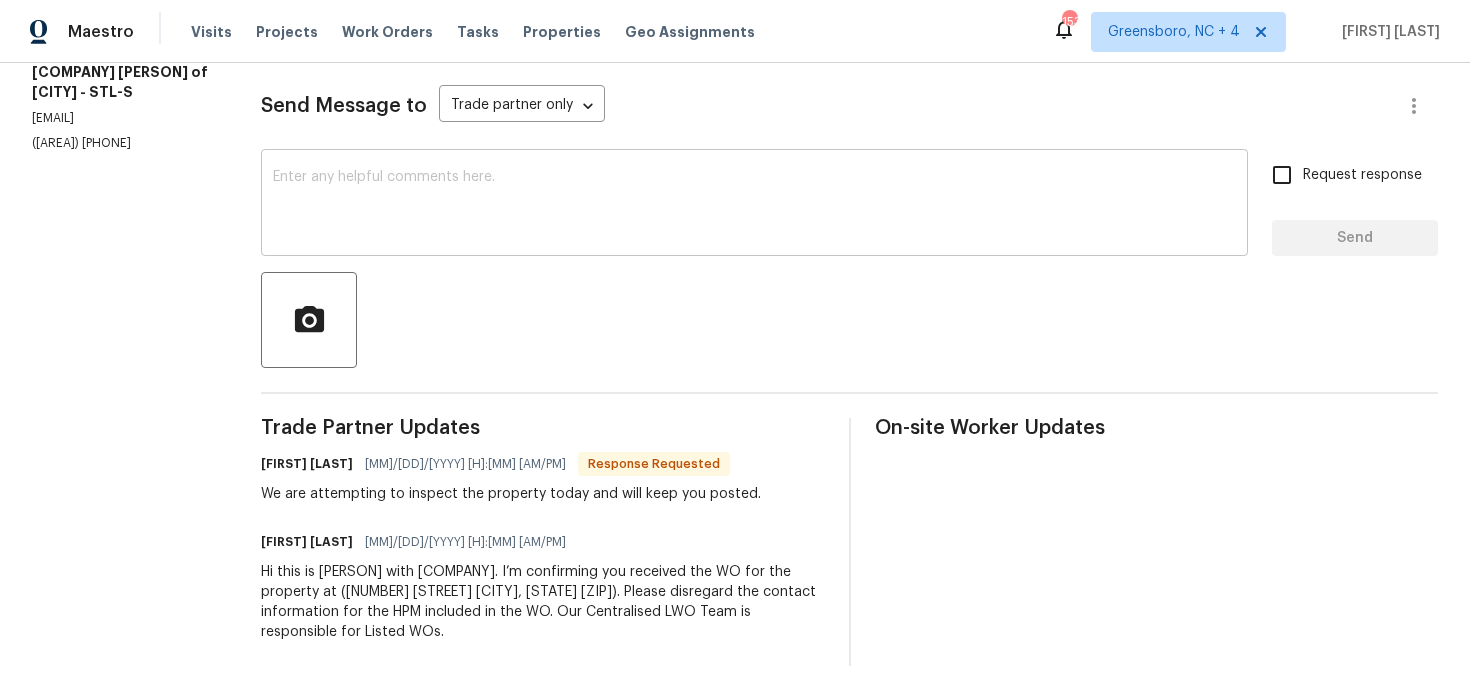 click at bounding box center (754, 205) 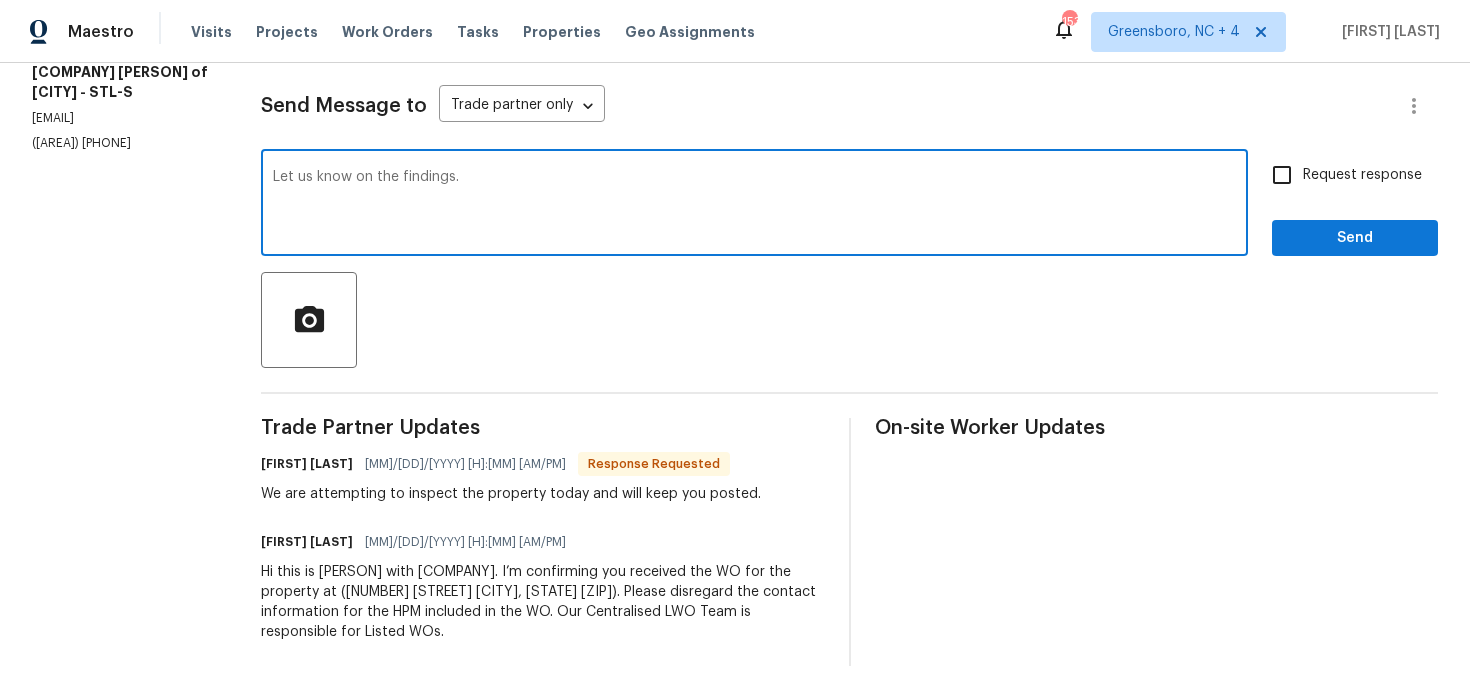 click on "on" at bounding box center [0, 0] 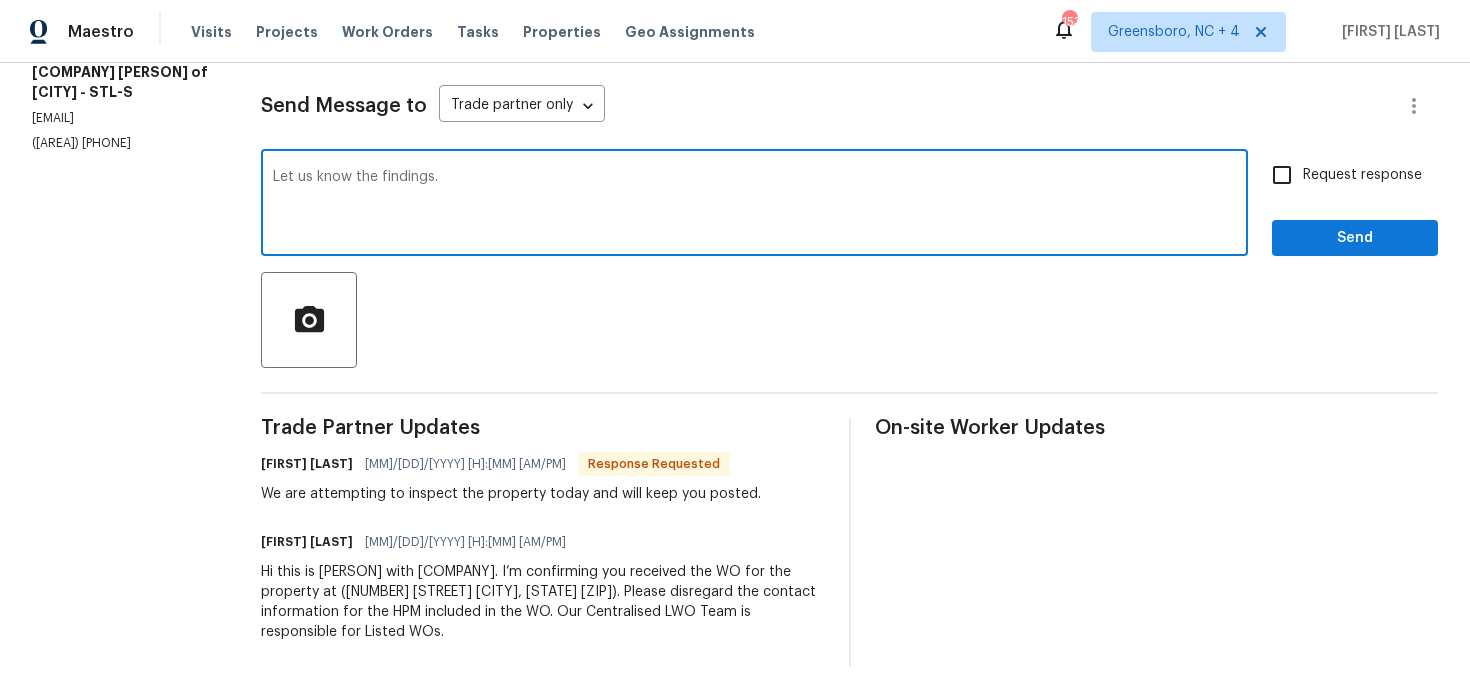 type on "Let us know the findings." 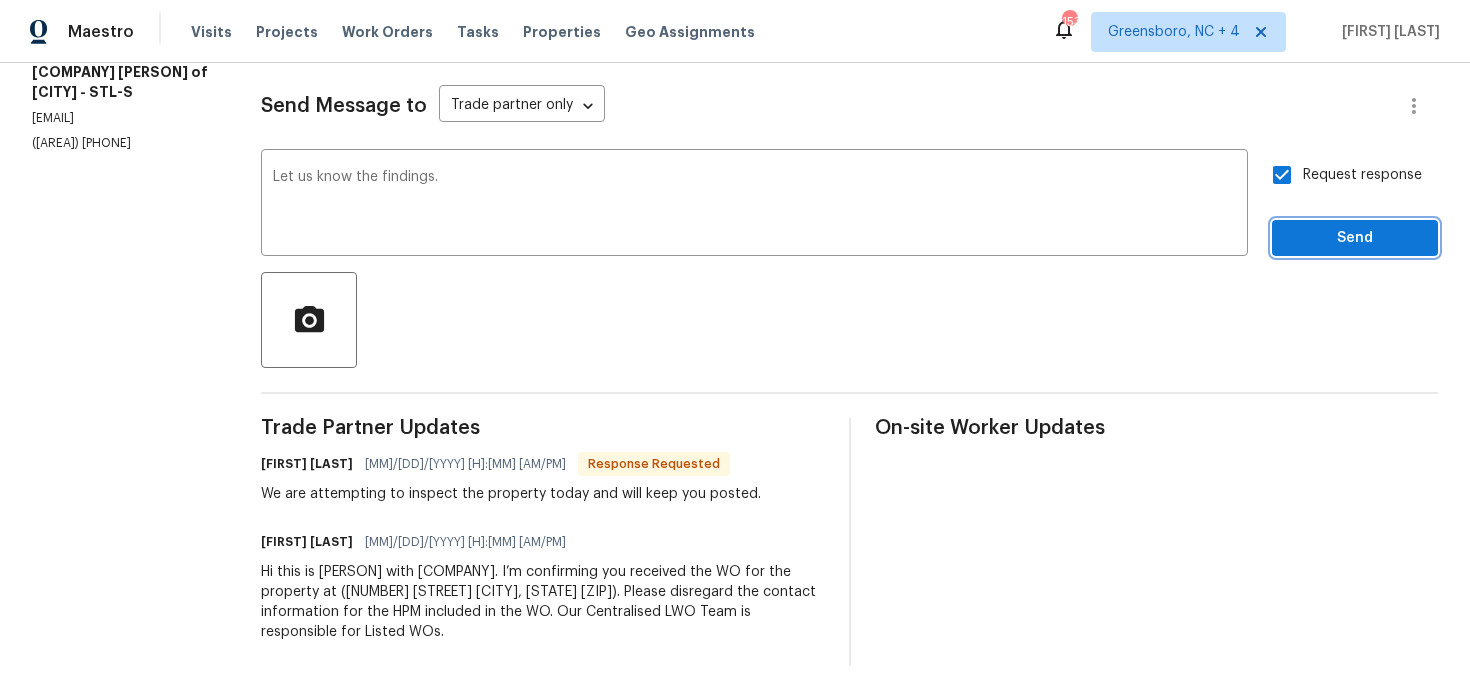 click on "Send" at bounding box center (1355, 238) 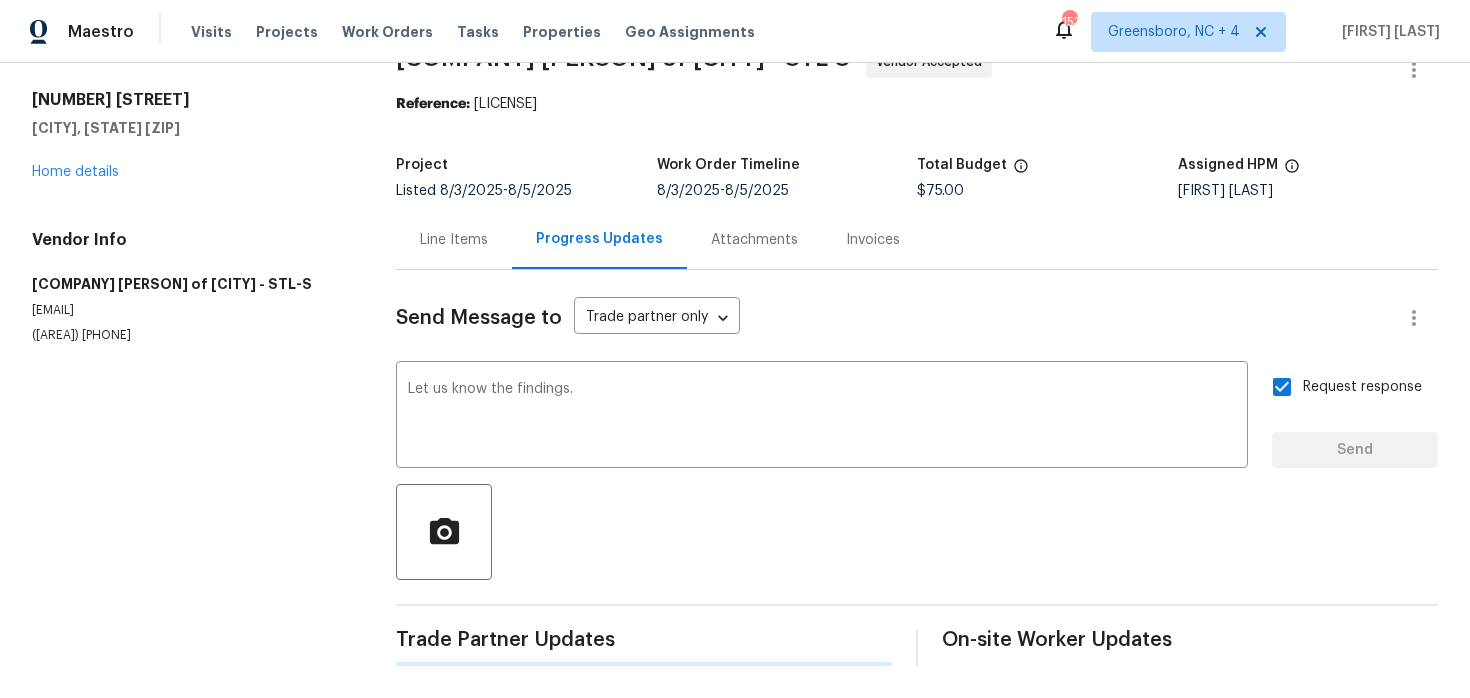 scroll, scrollTop: 49, scrollLeft: 0, axis: vertical 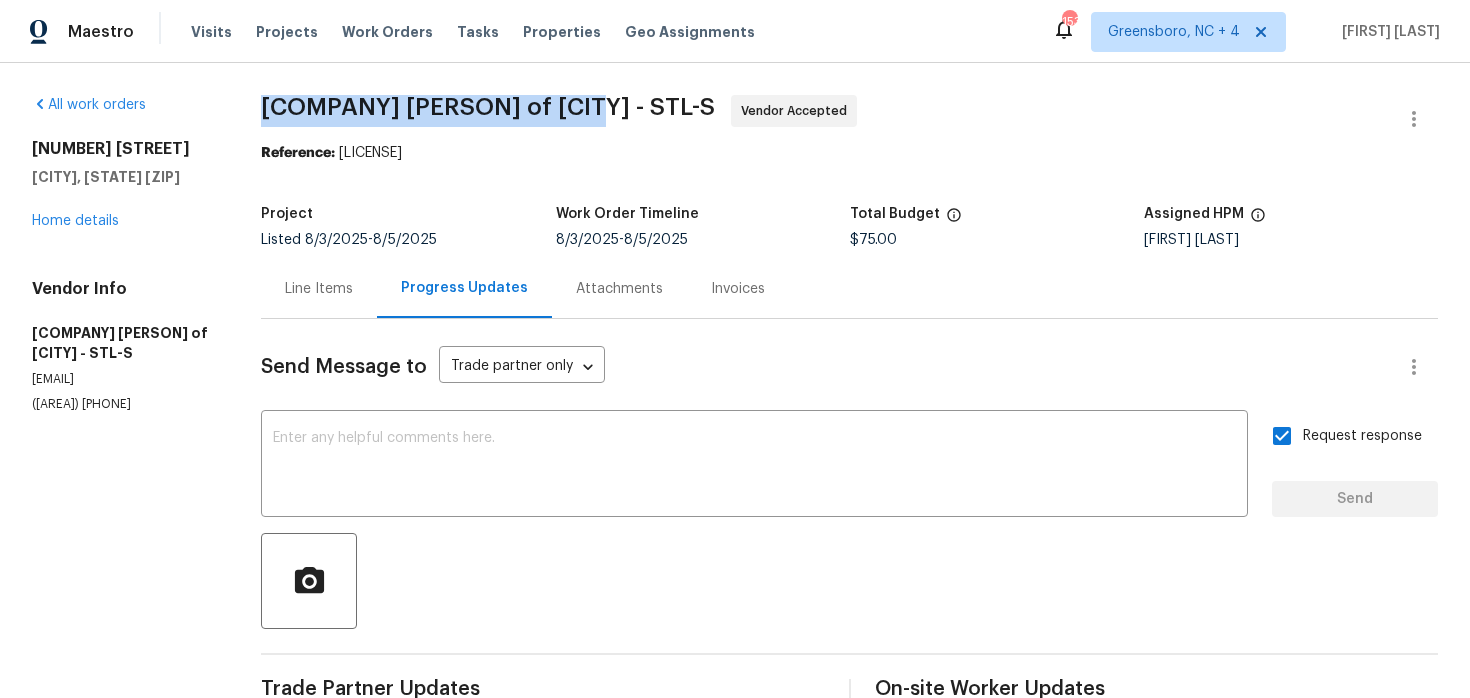 drag, startPoint x: 266, startPoint y: 102, endPoint x: 554, endPoint y: 108, distance: 288.0625 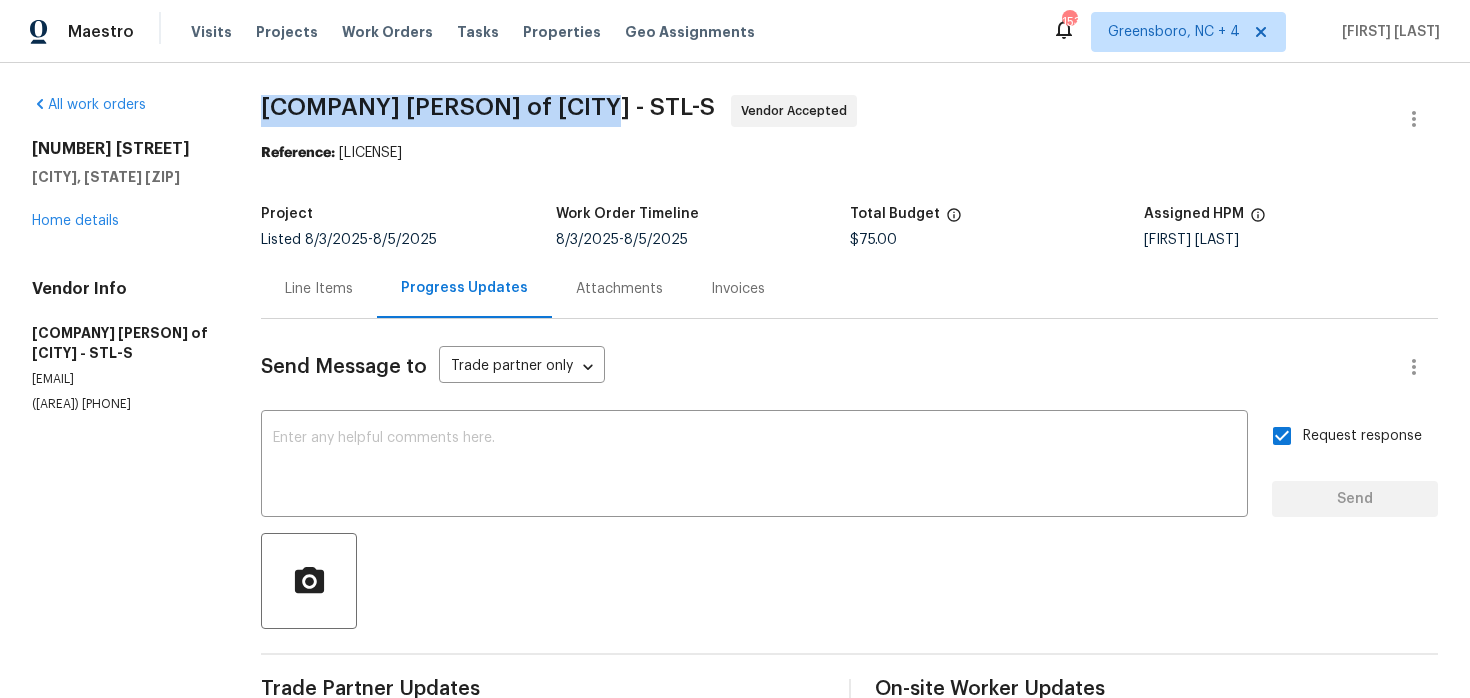 copy on "[COMPANY] [PERSON] of [CITY] - S" 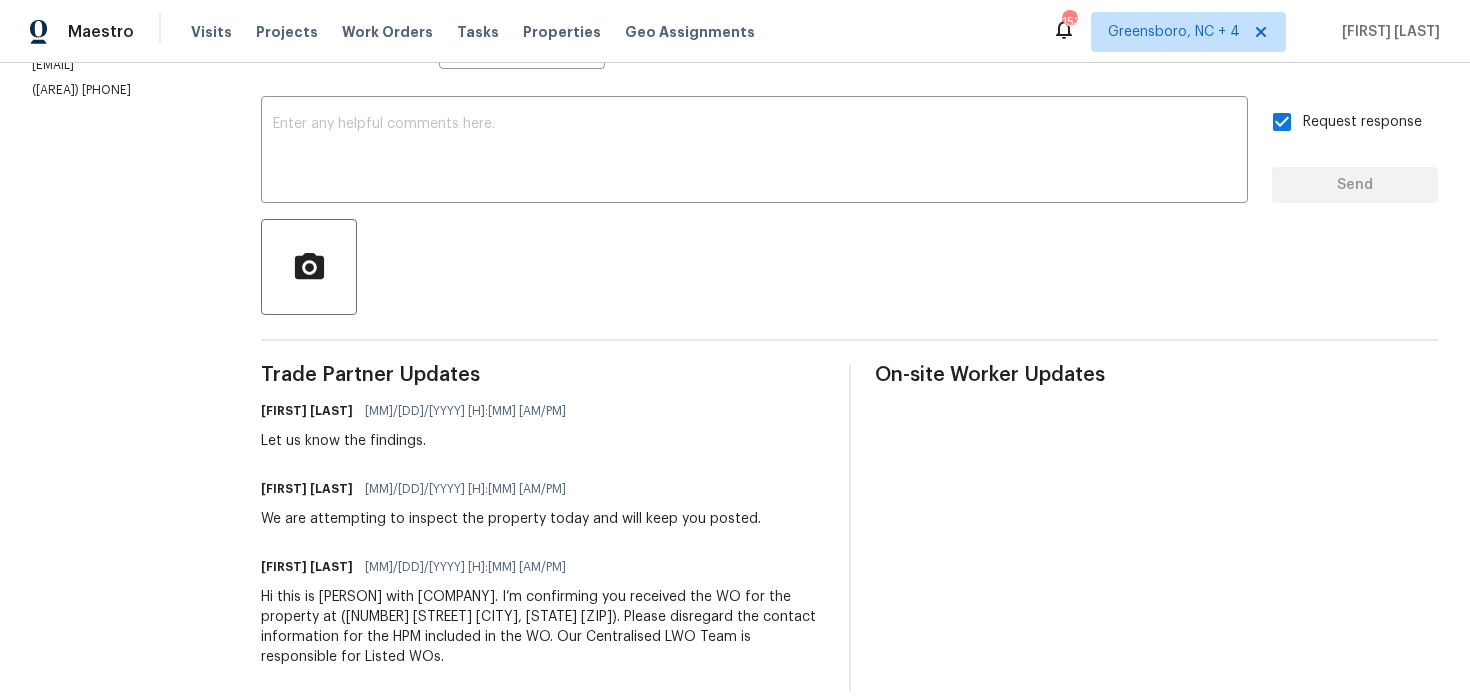 scroll, scrollTop: 339, scrollLeft: 0, axis: vertical 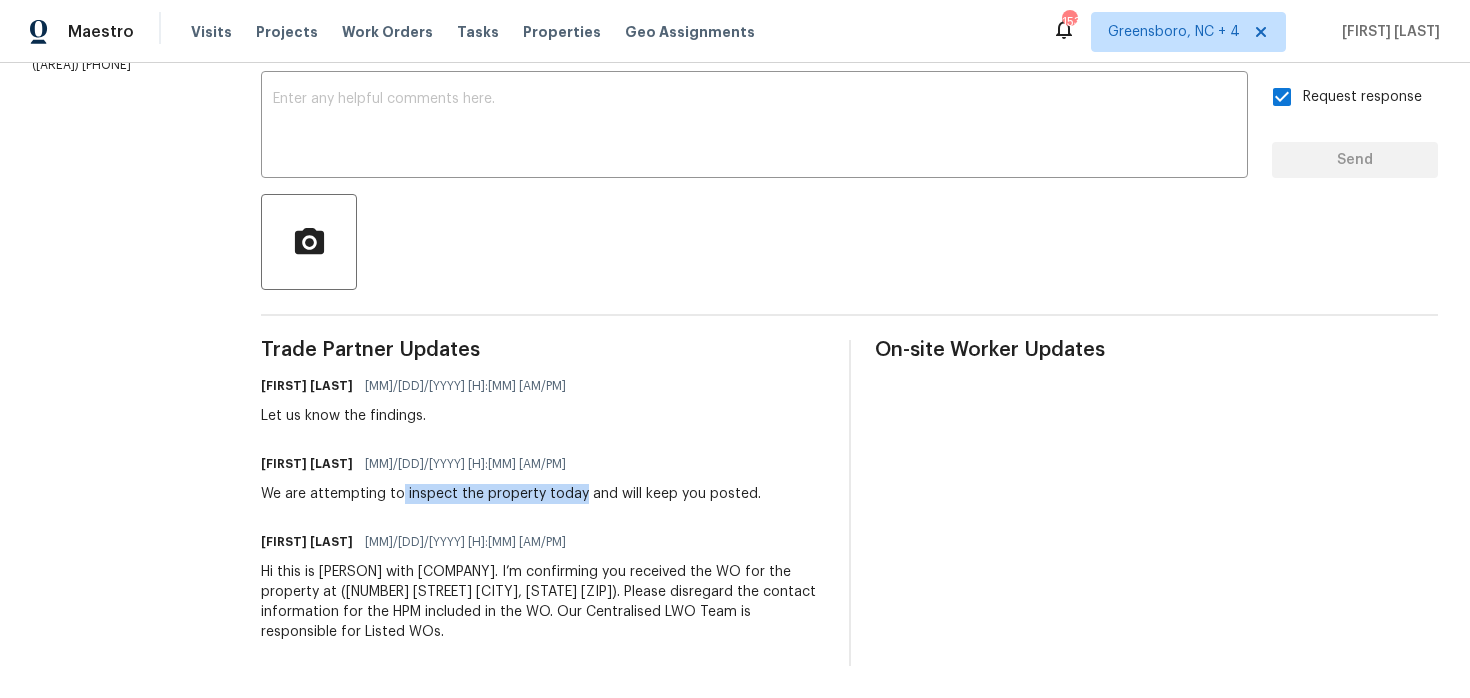 drag, startPoint x: 404, startPoint y: 492, endPoint x: 581, endPoint y: 494, distance: 177.01129 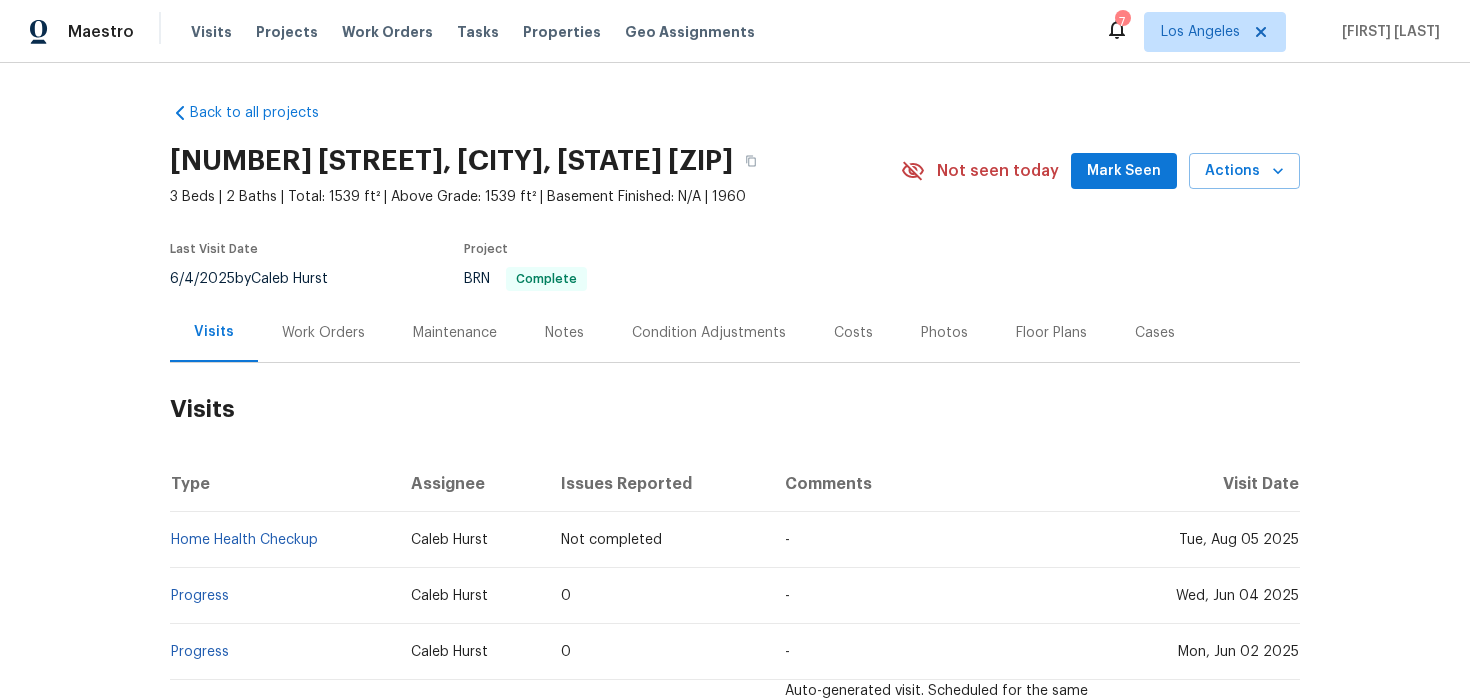 scroll, scrollTop: 0, scrollLeft: 0, axis: both 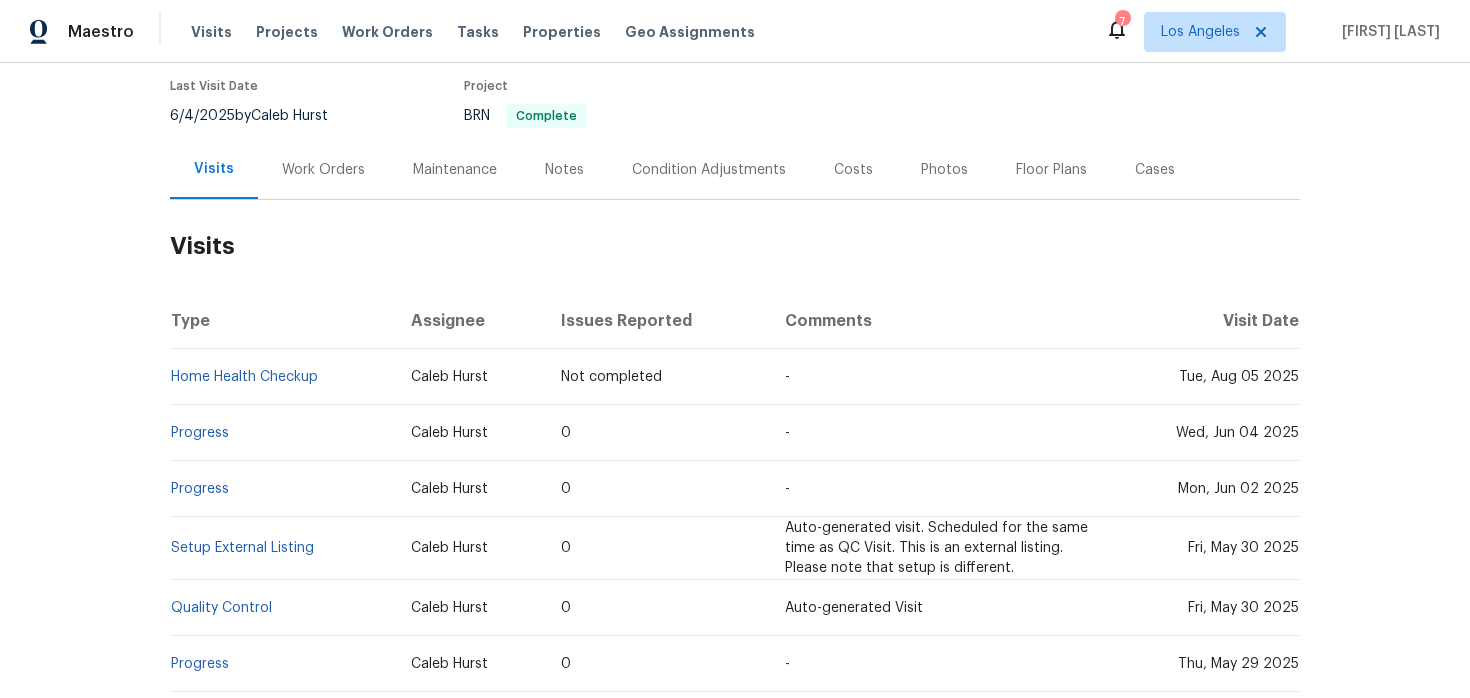 click on "Work Orders" at bounding box center [323, 169] 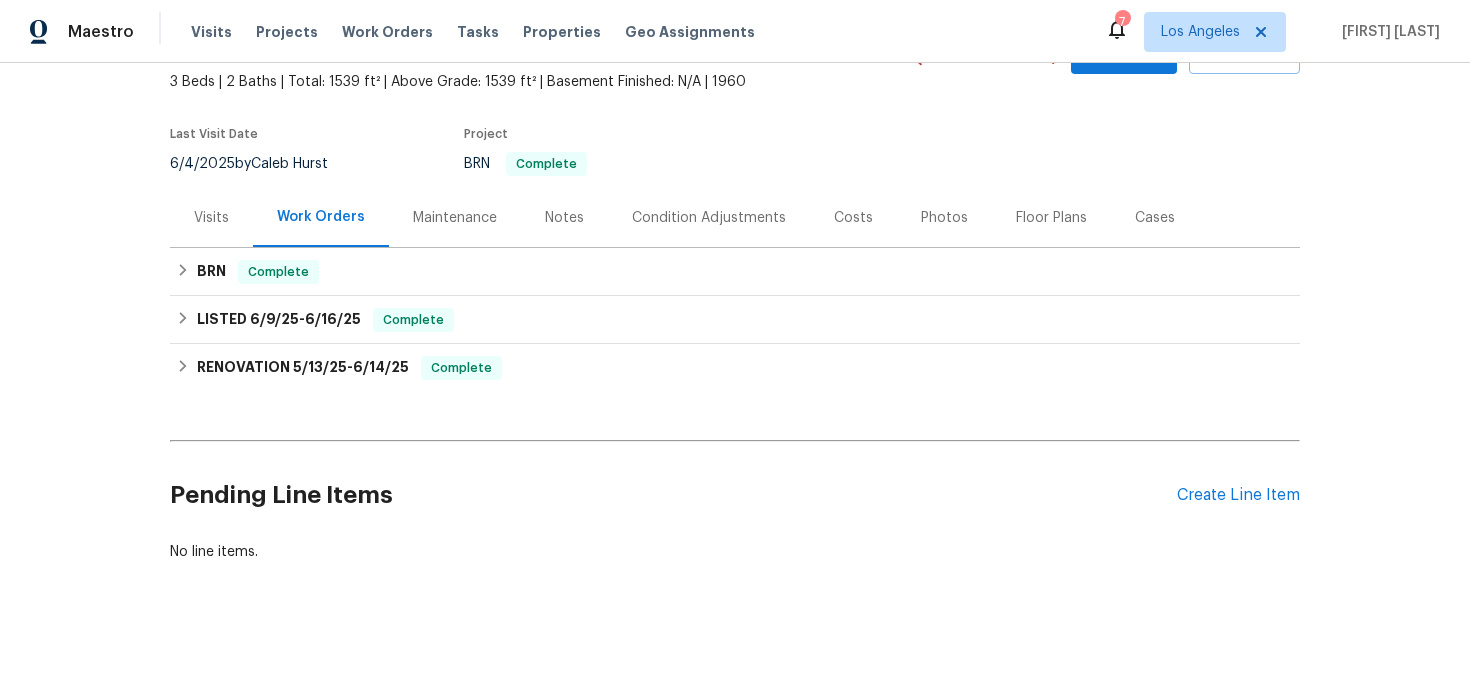 scroll, scrollTop: 115, scrollLeft: 0, axis: vertical 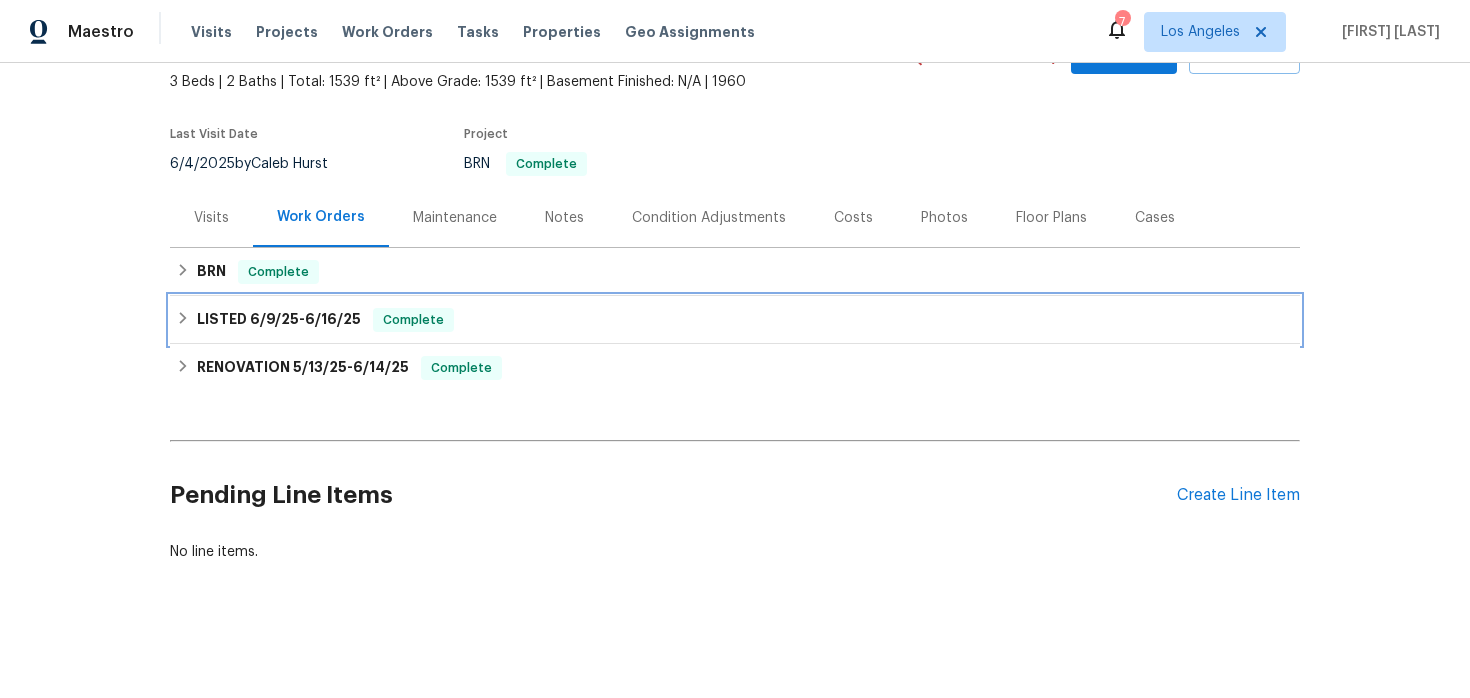click on "LISTED   6/9/25  -  6/16/25" at bounding box center (279, 320) 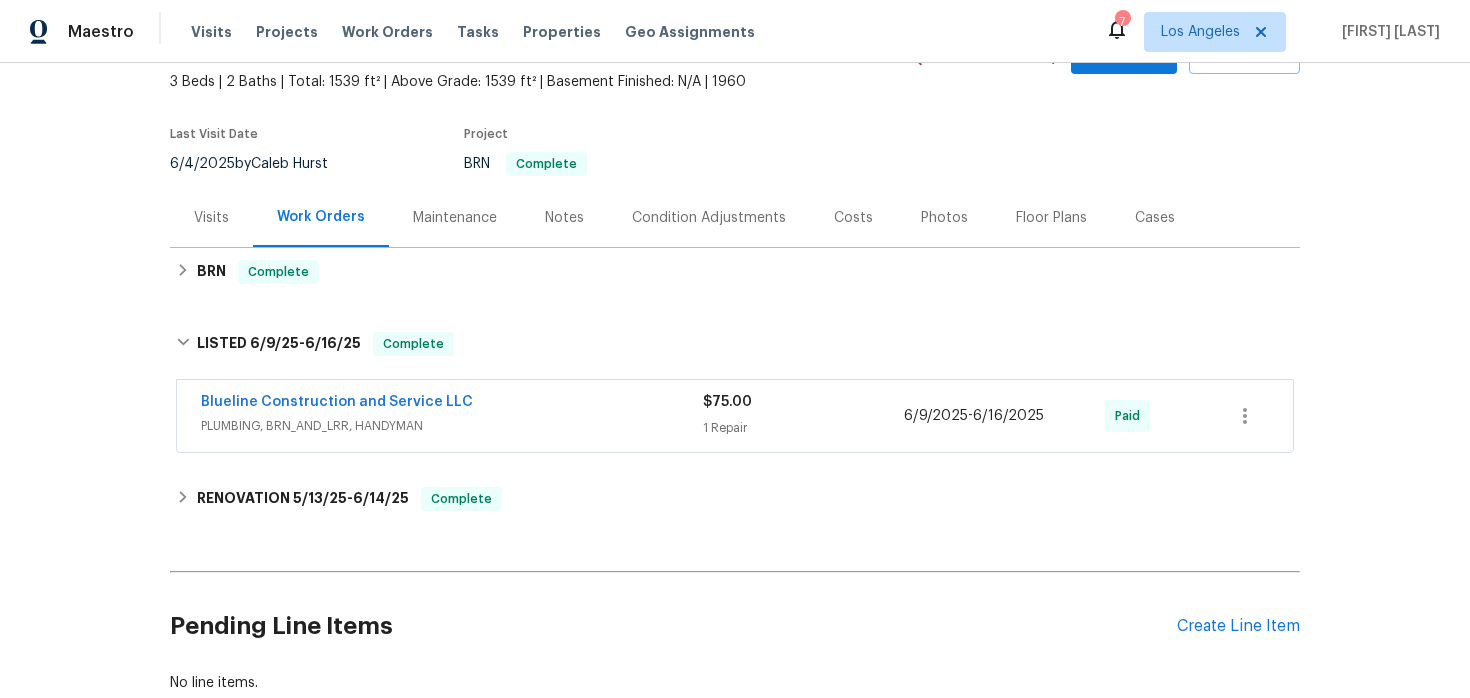 click on "Blueline Construction and Service LLC PLUMBING, BRN_AND_LRR, HANDYMAN $75.00 1 Repair 6/9/2025  -  6/16/2025 Paid" at bounding box center [735, 416] 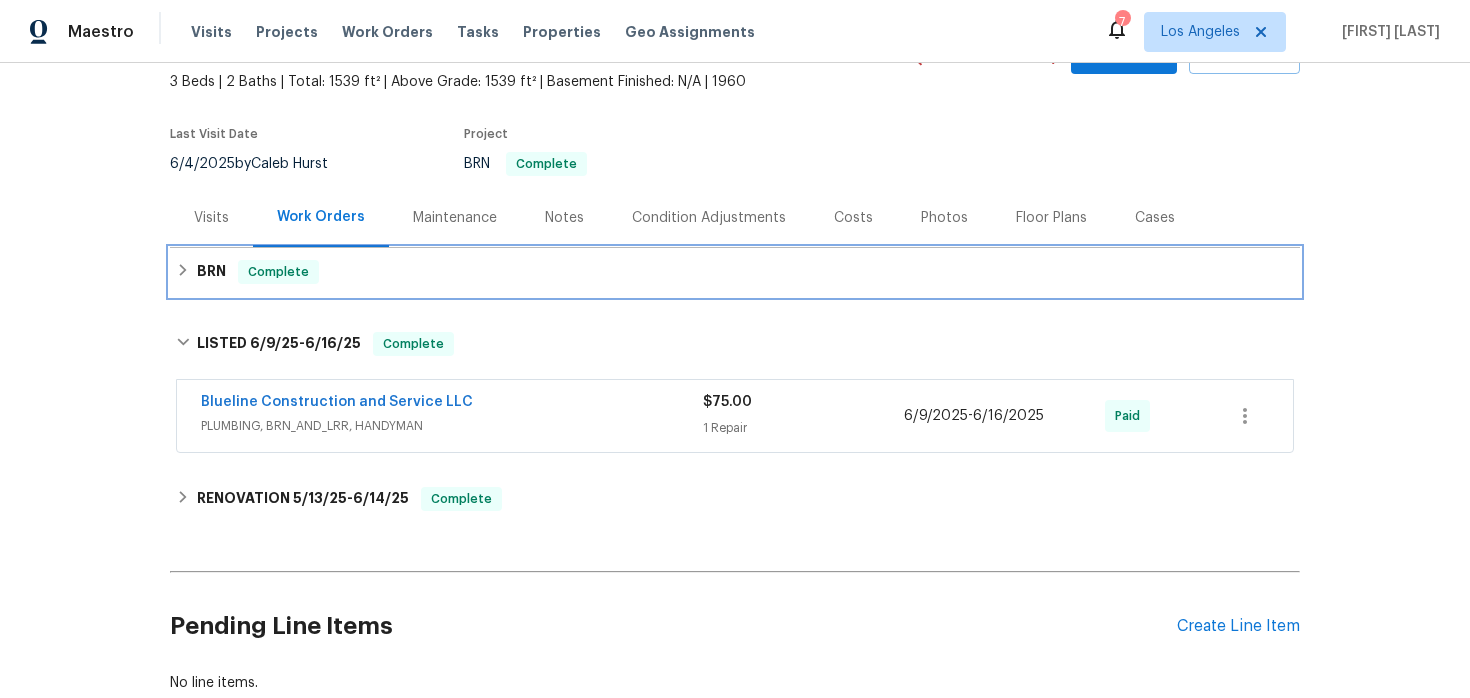 click on "BRN   Complete" at bounding box center [735, 272] 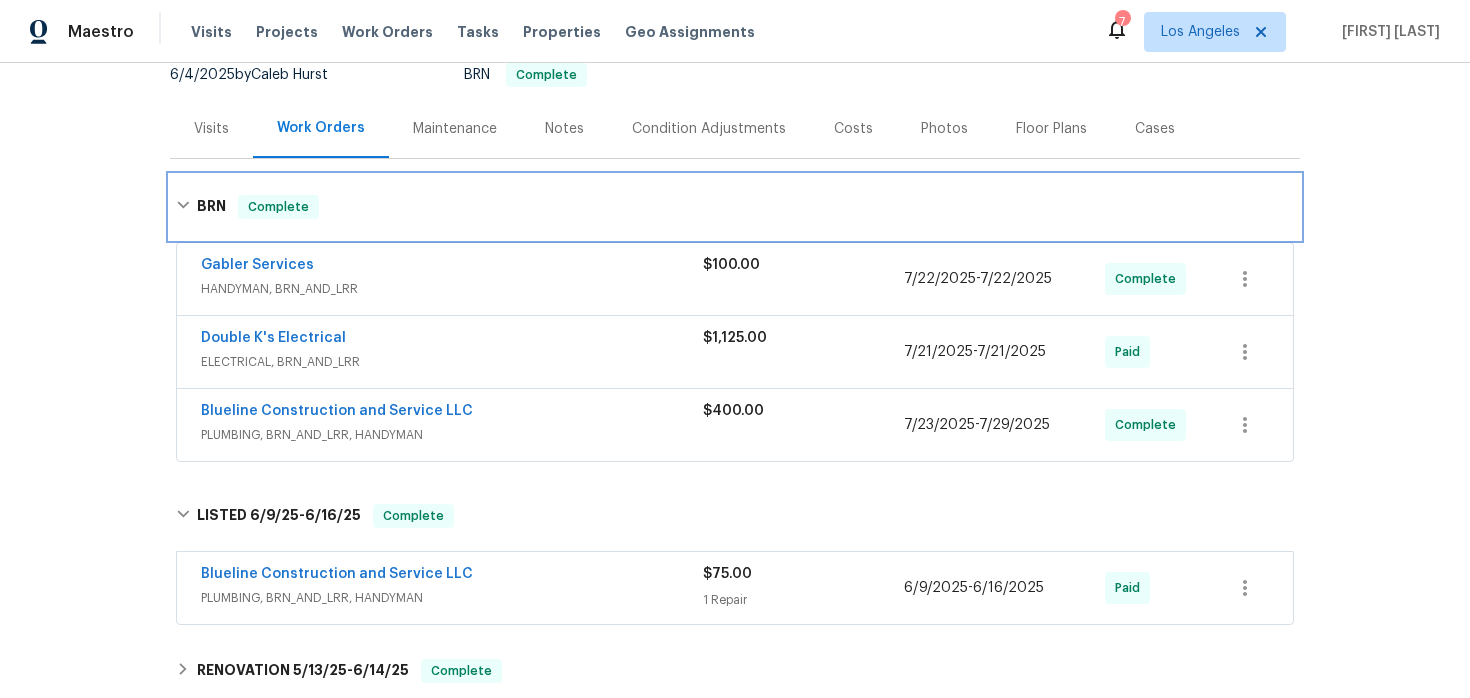 scroll, scrollTop: 206, scrollLeft: 0, axis: vertical 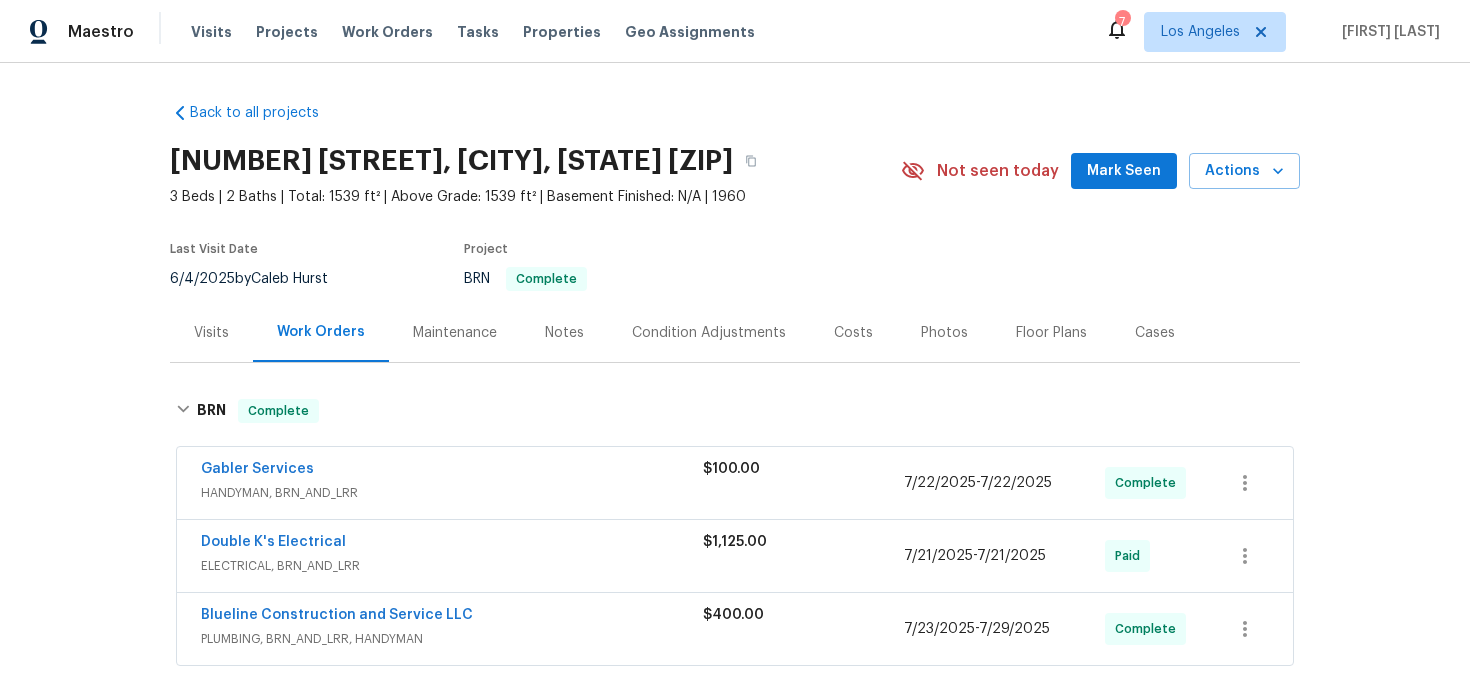 click on "Floor Plans" at bounding box center (1051, 332) 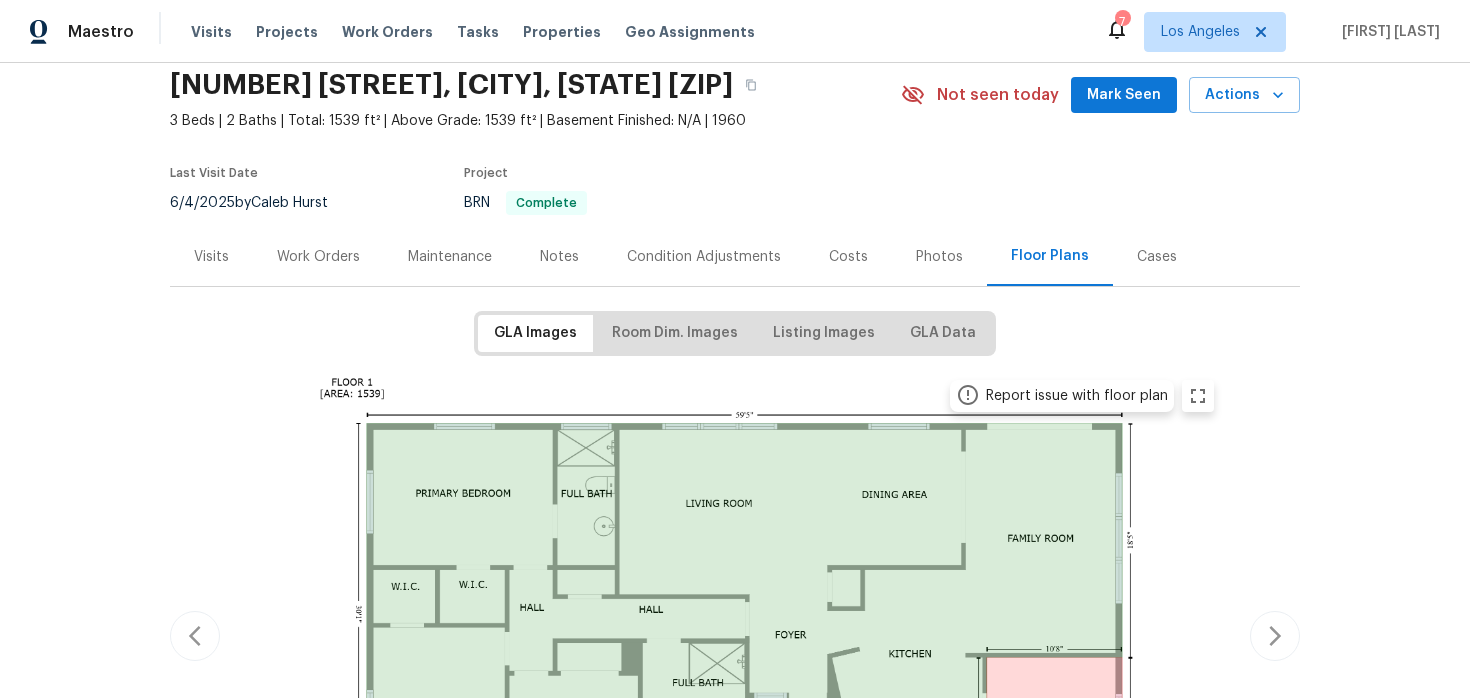 scroll, scrollTop: 75, scrollLeft: 0, axis: vertical 